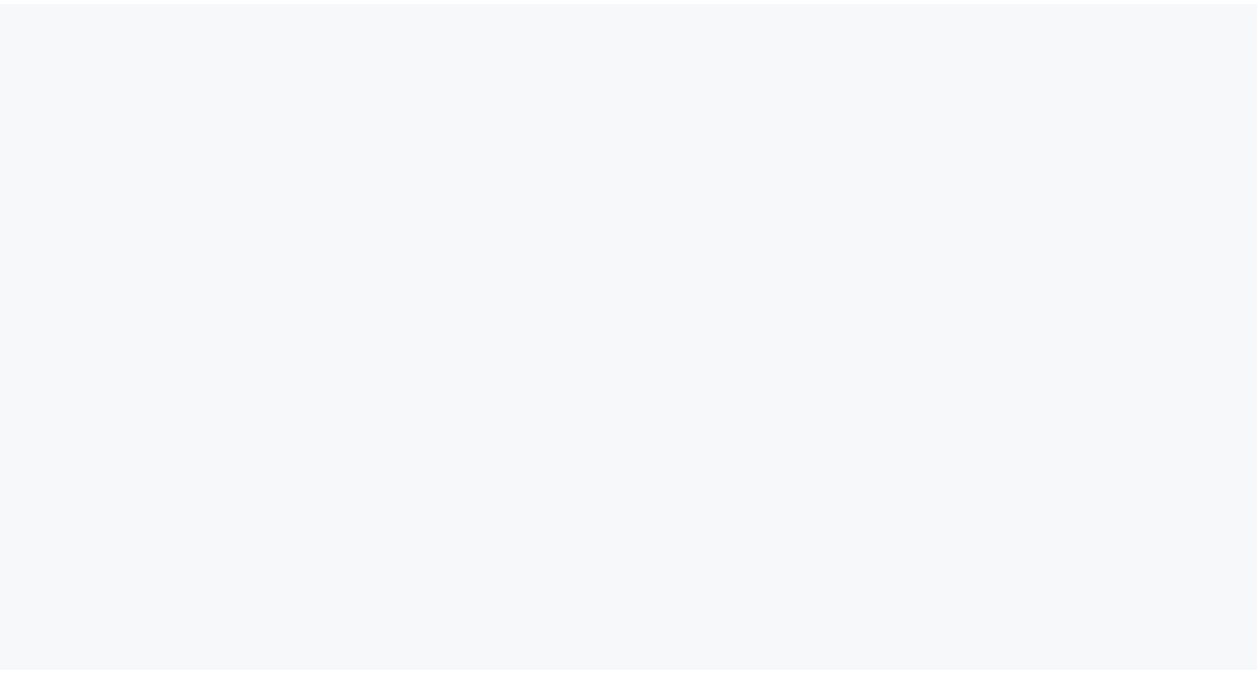 scroll, scrollTop: 0, scrollLeft: 0, axis: both 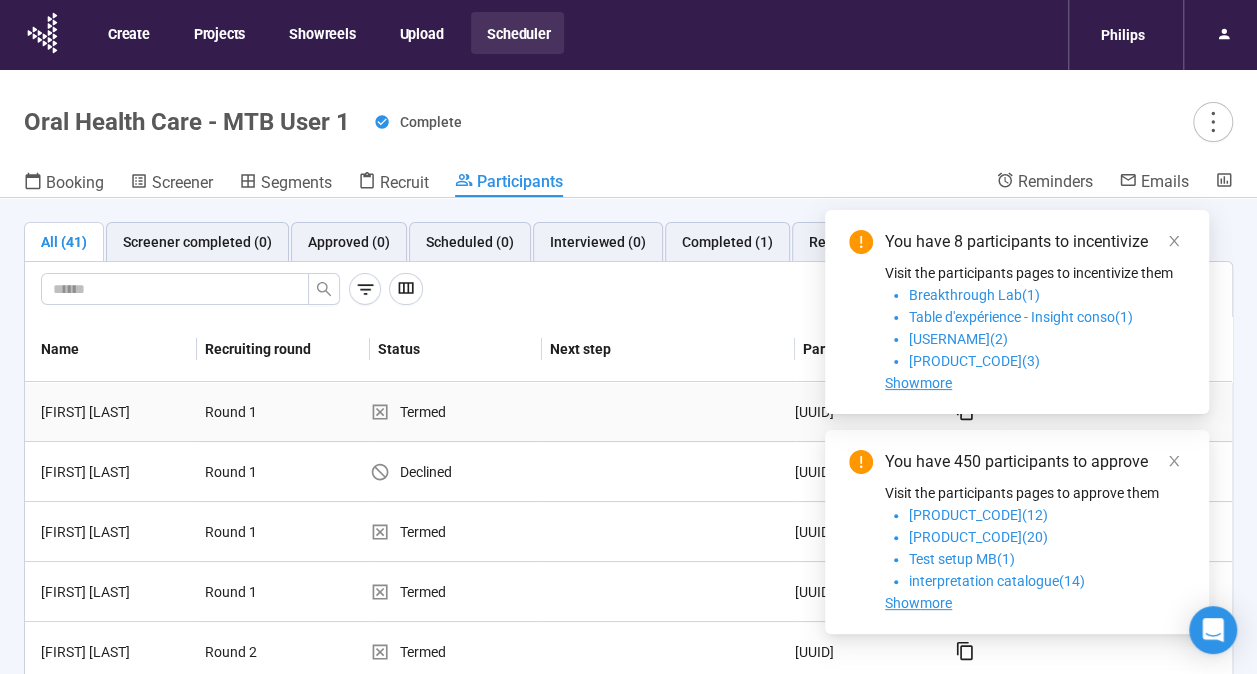 click on "Round 1" at bounding box center [272, 412] 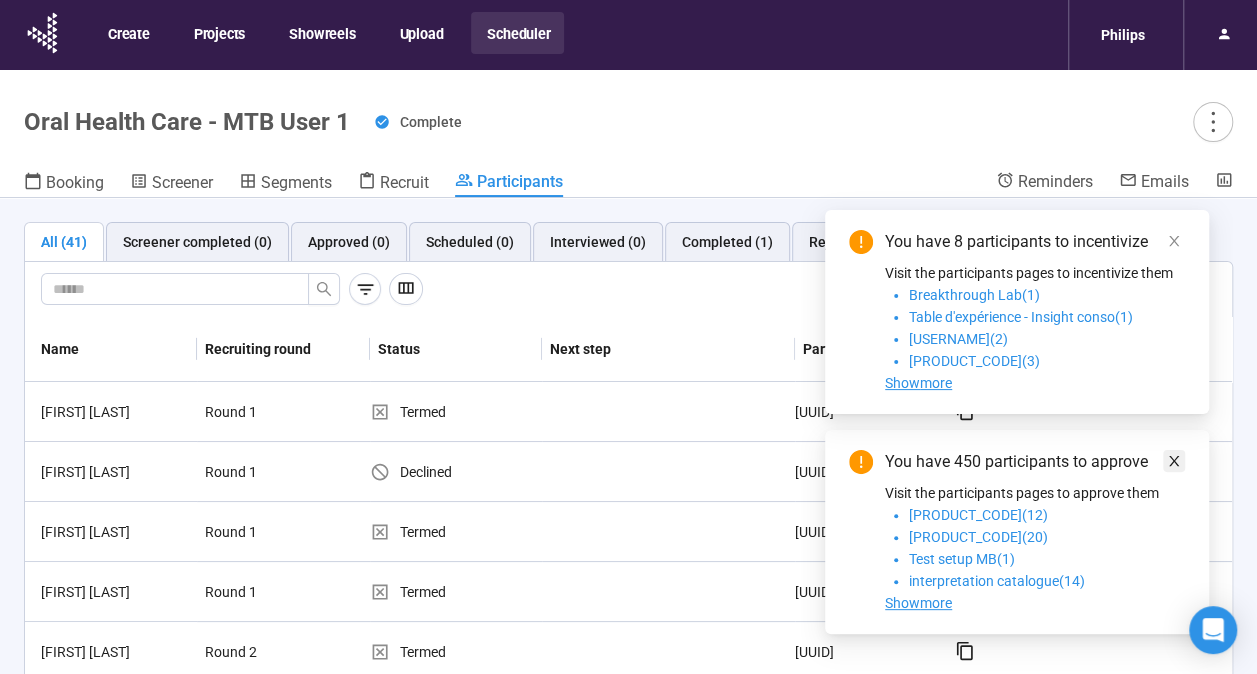click 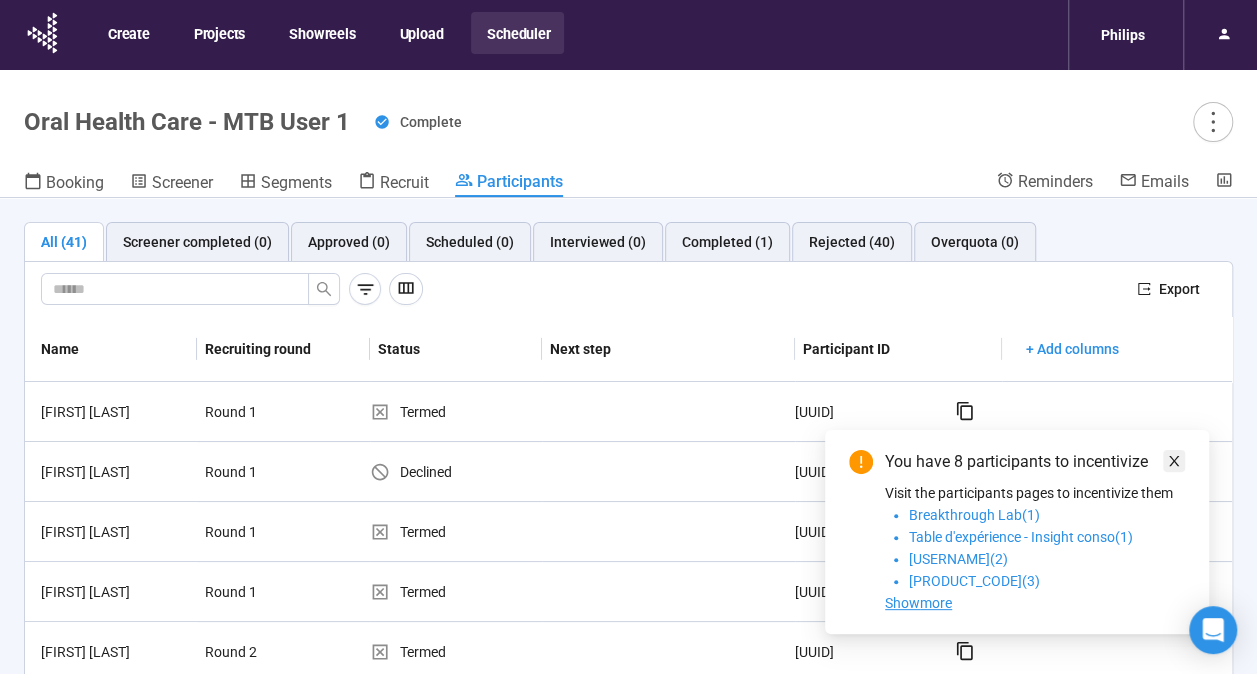 click 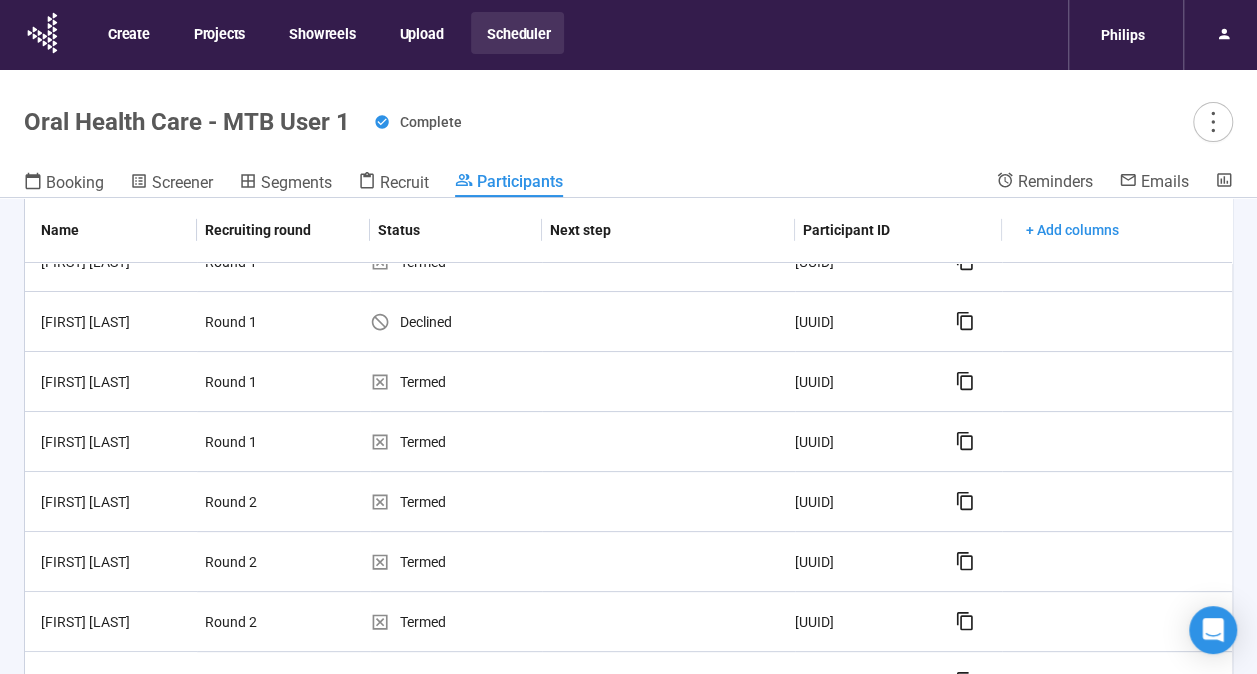scroll, scrollTop: 0, scrollLeft: 0, axis: both 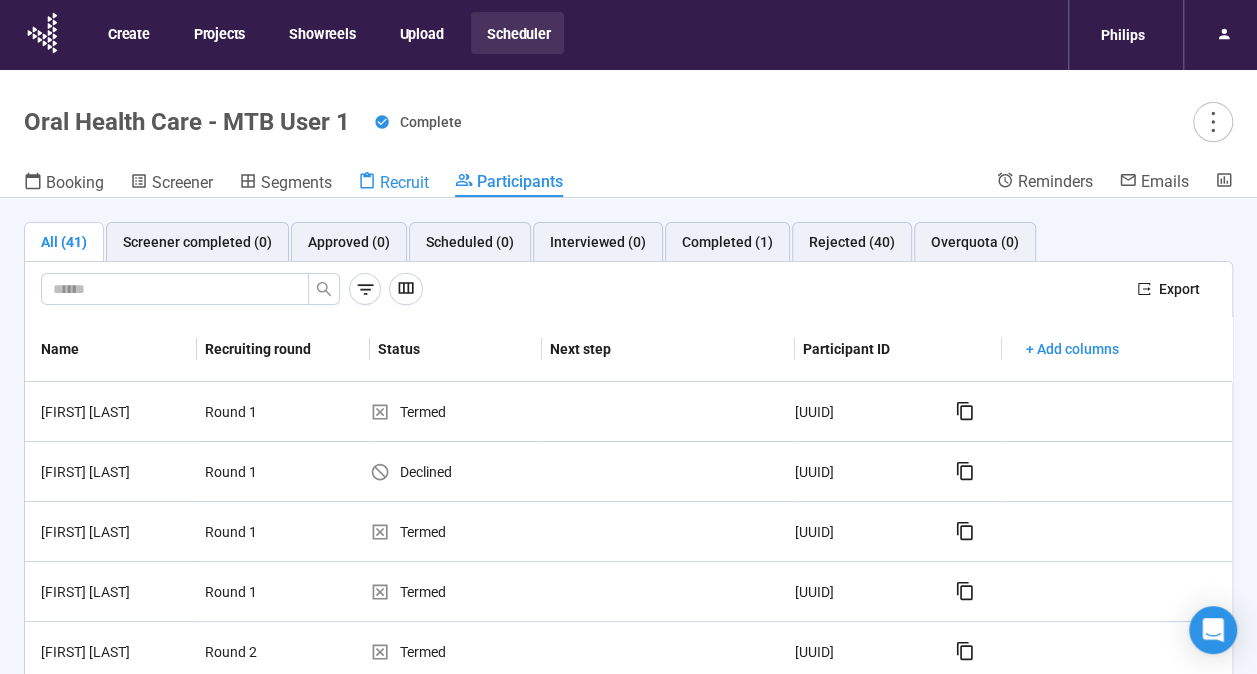 click on "Recruit" at bounding box center (393, 184) 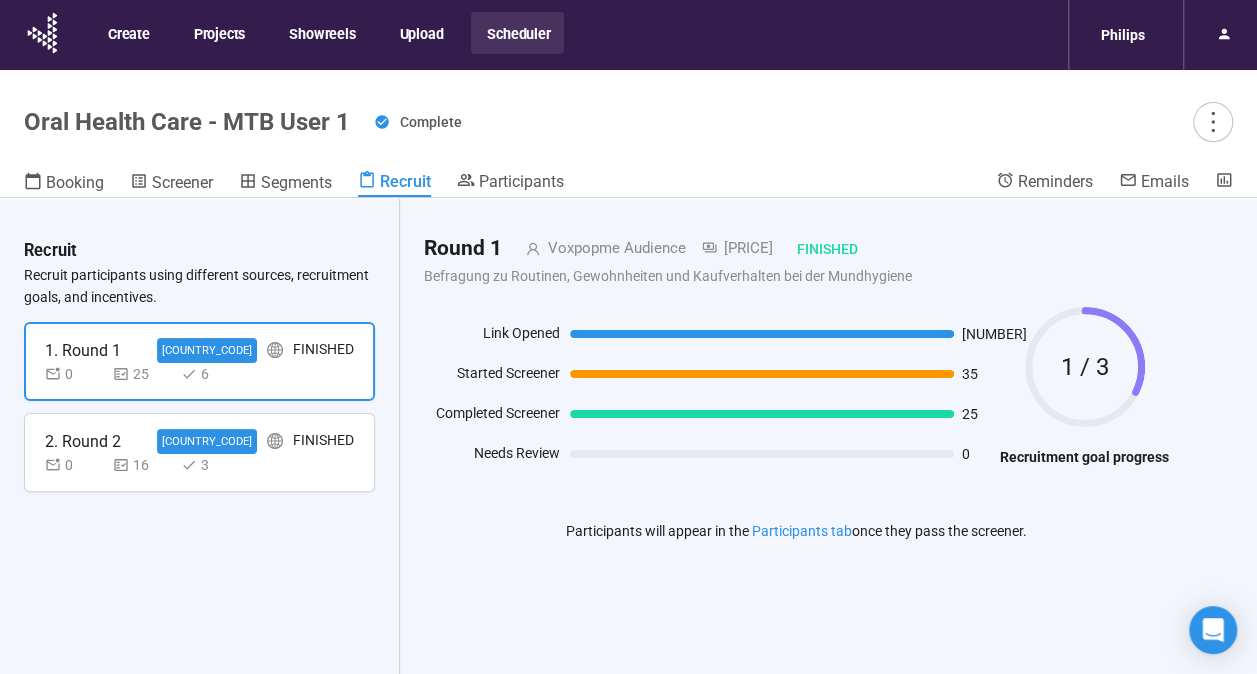 click on "[NUMBER] [NUMBER] [NUMBER]" at bounding box center [199, 465] 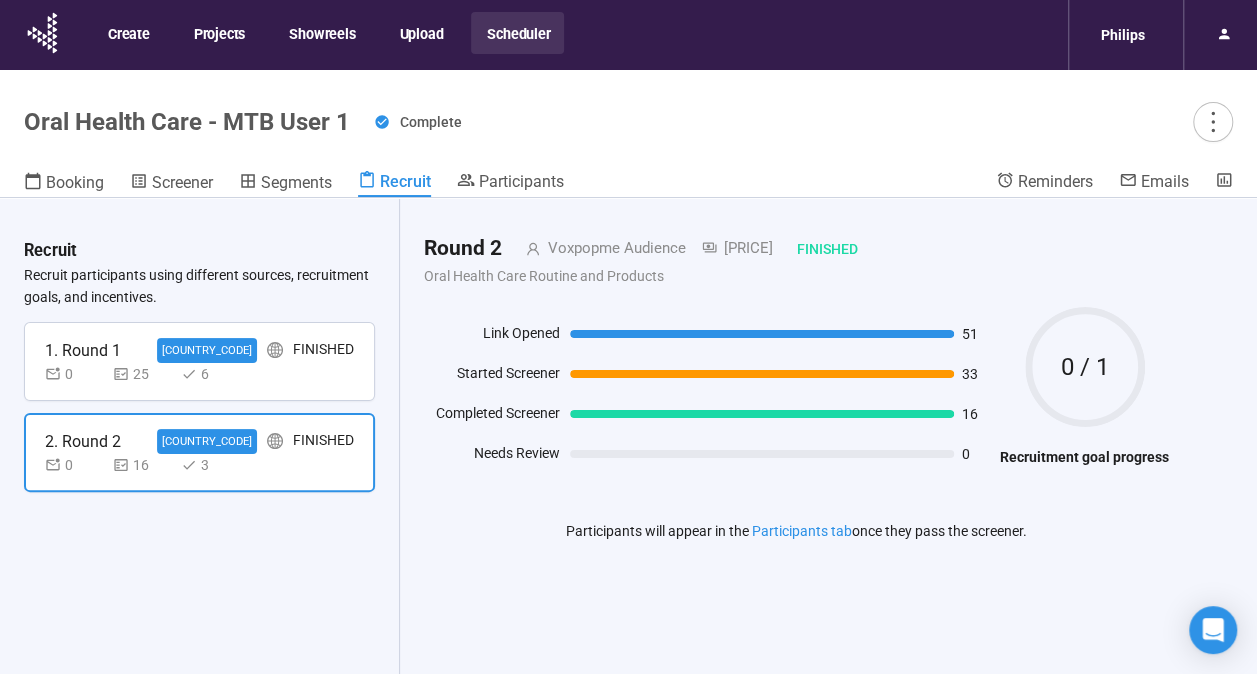 click on "[NUMBER] [NUMBER] [NUMBER]" at bounding box center (199, 374) 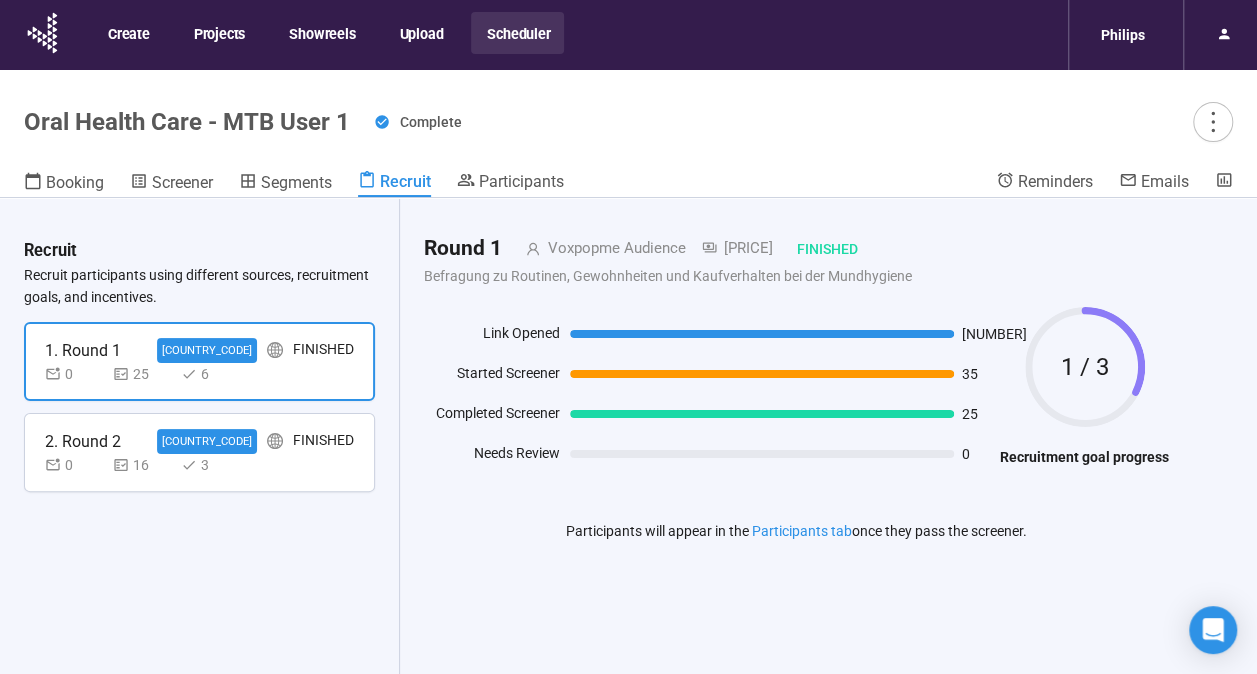click on "Finished" at bounding box center (323, 441) 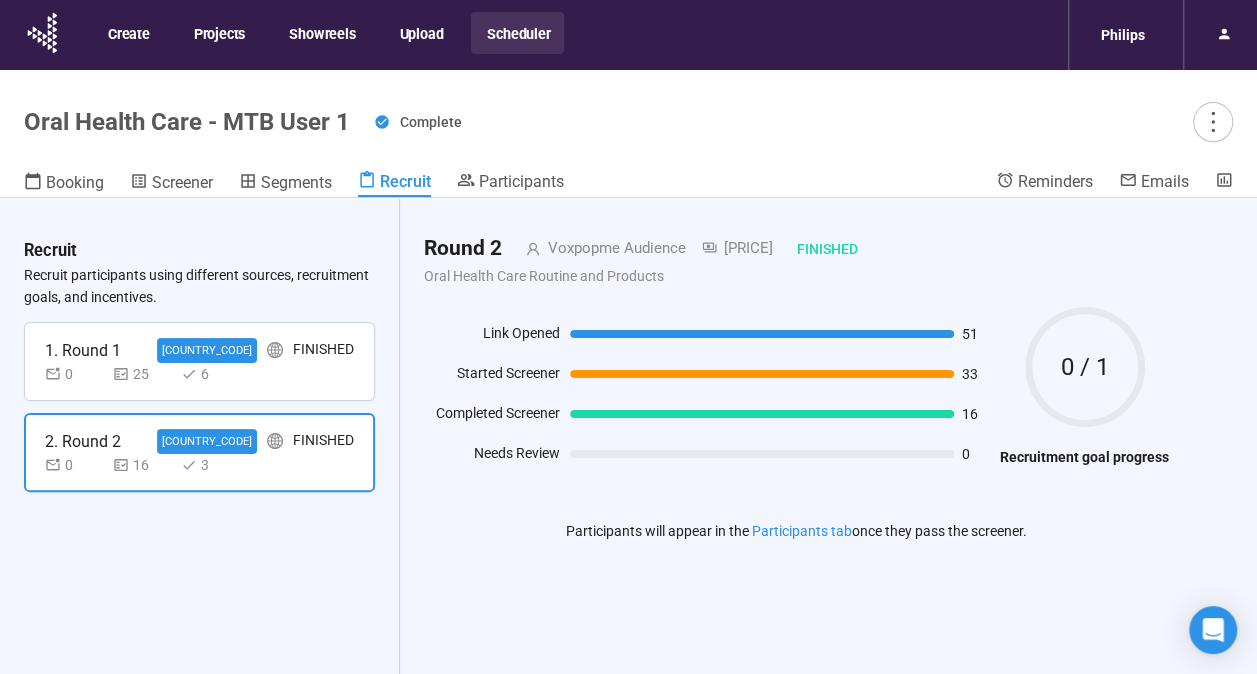 click on "[NUMBER] [NUMBER] [NUMBER]" at bounding box center [199, 374] 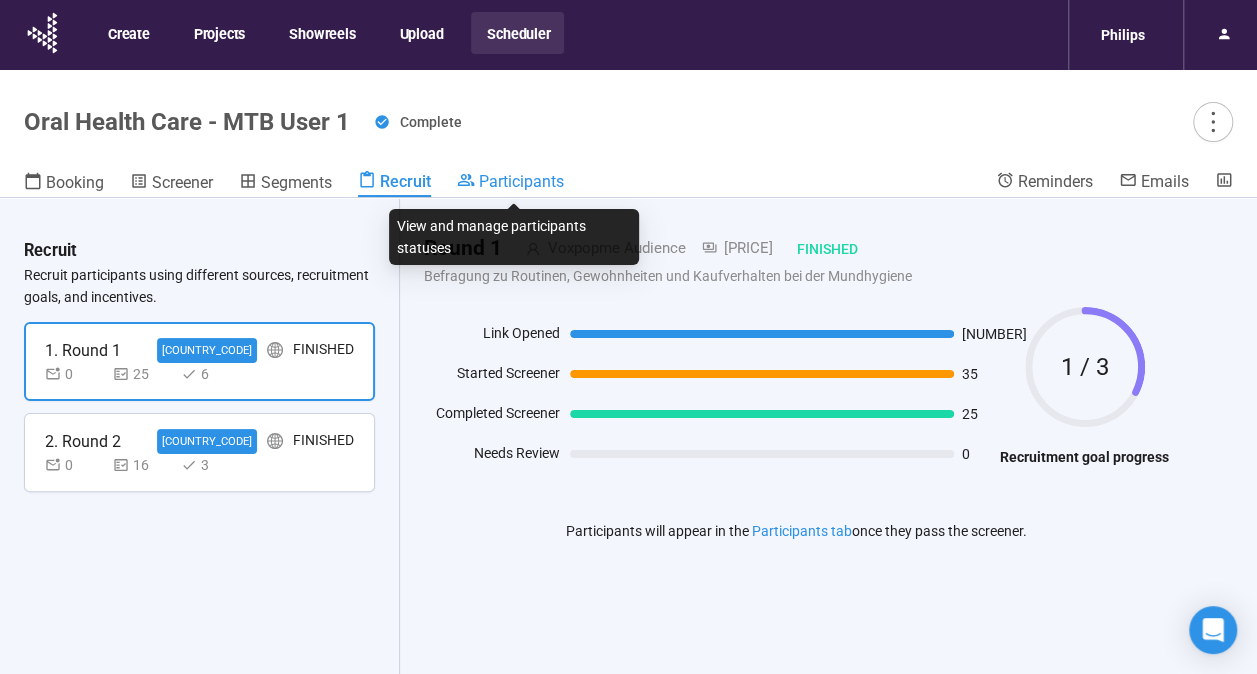 click on "Participants" at bounding box center [521, 181] 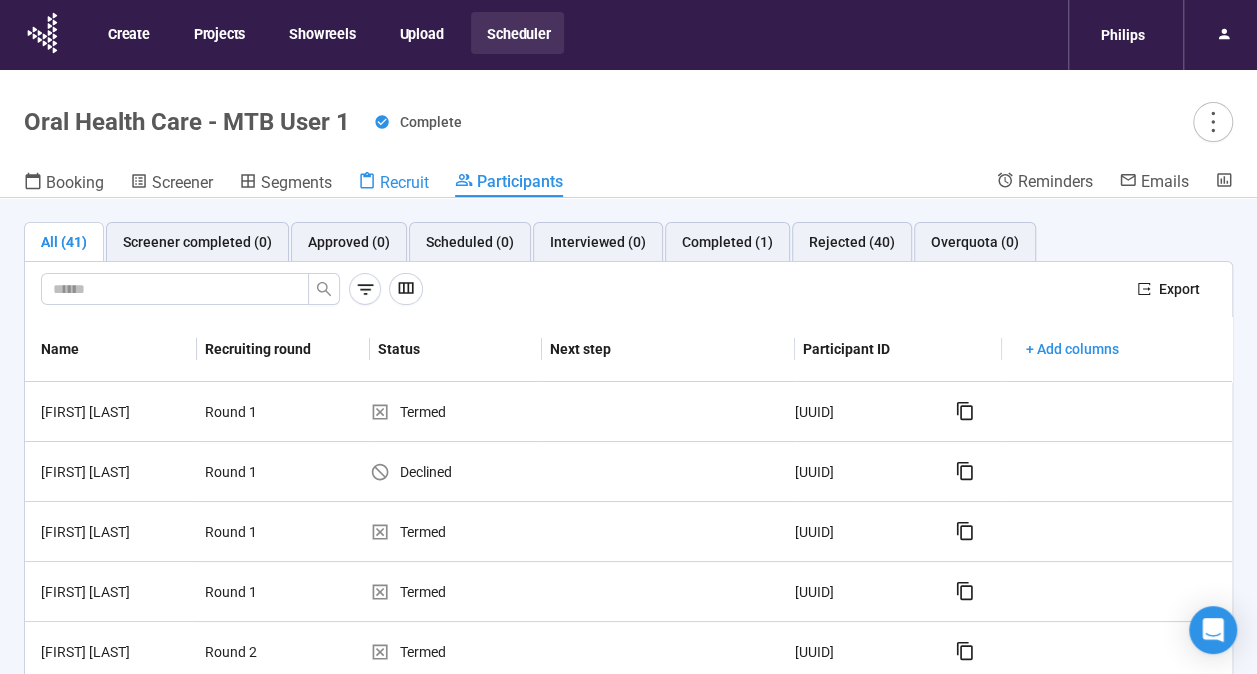 click on "Recruit" at bounding box center [404, 182] 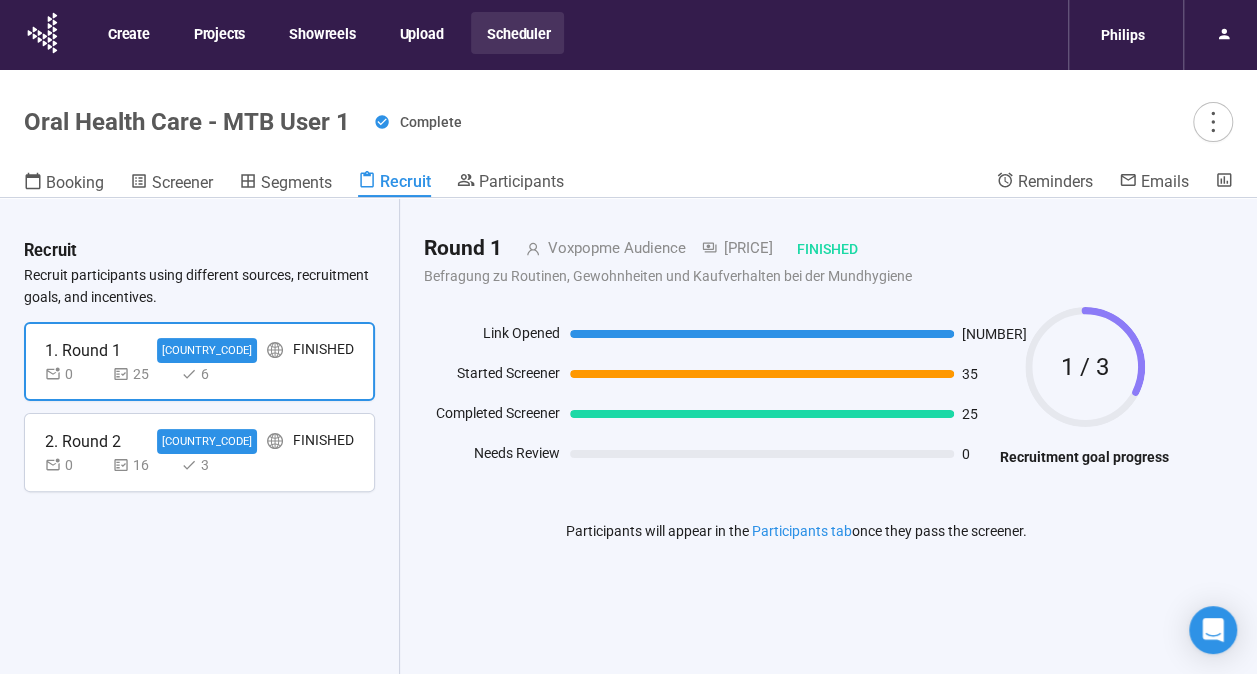 click on "Finished" at bounding box center (323, 441) 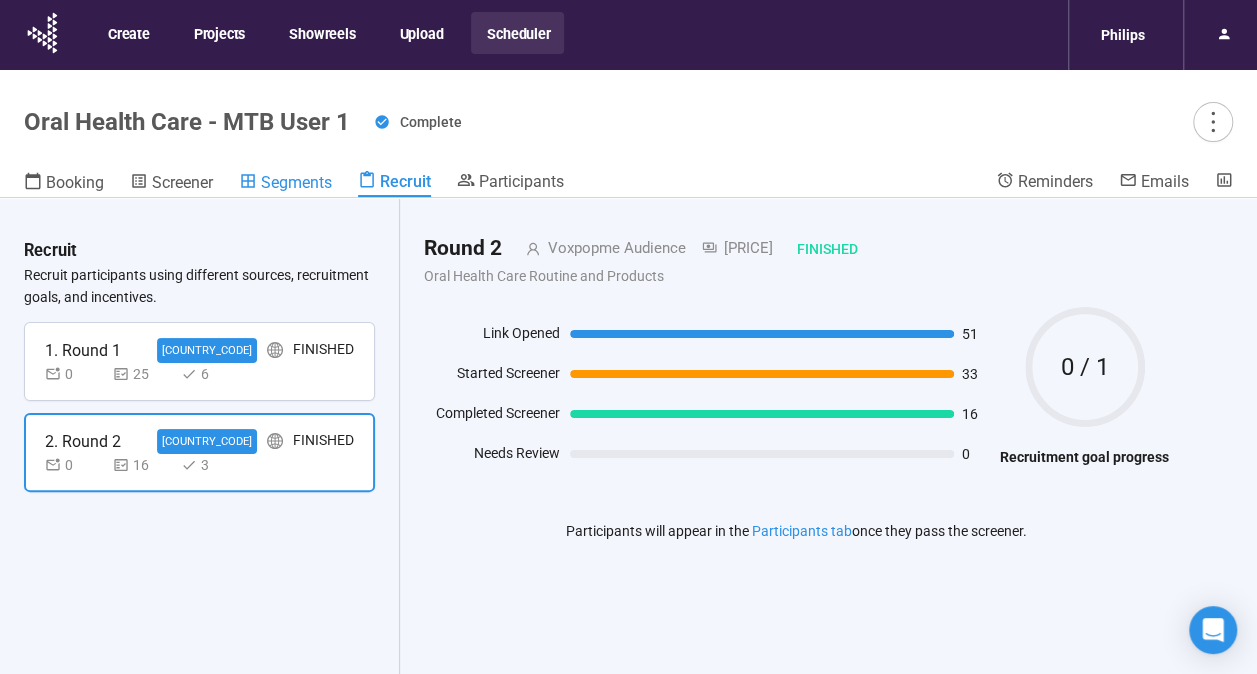 click on "Segments" at bounding box center (285, 184) 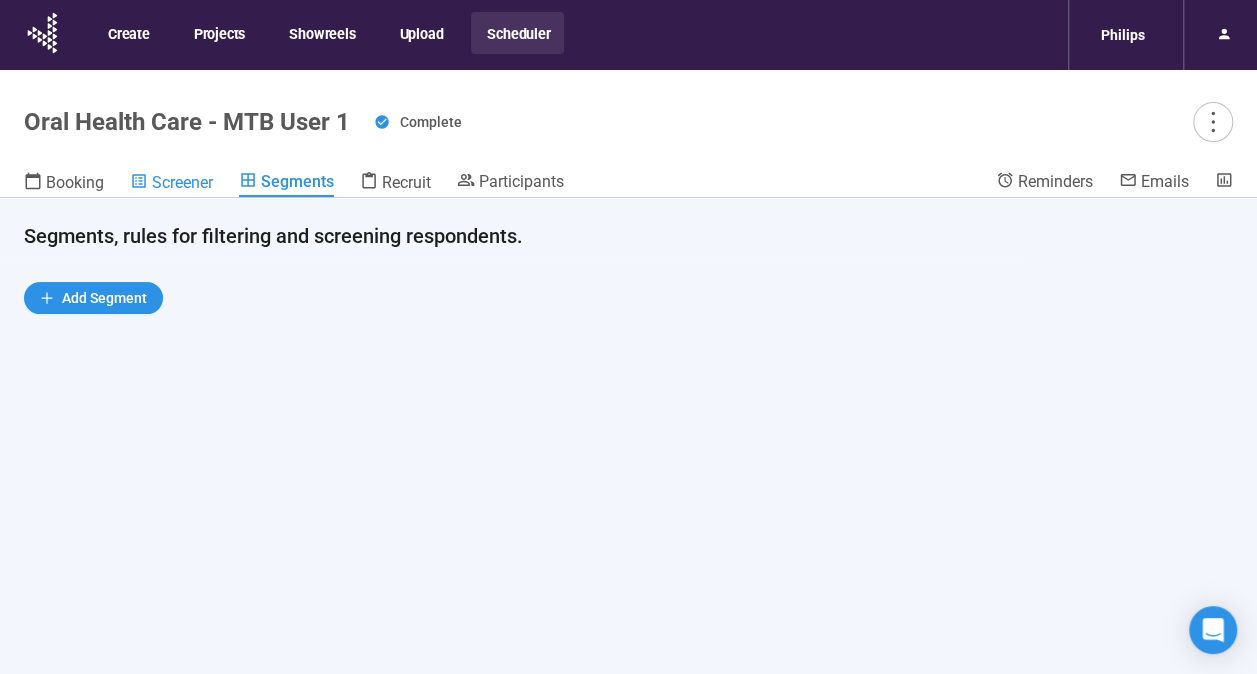 click on "Screener" at bounding box center (182, 182) 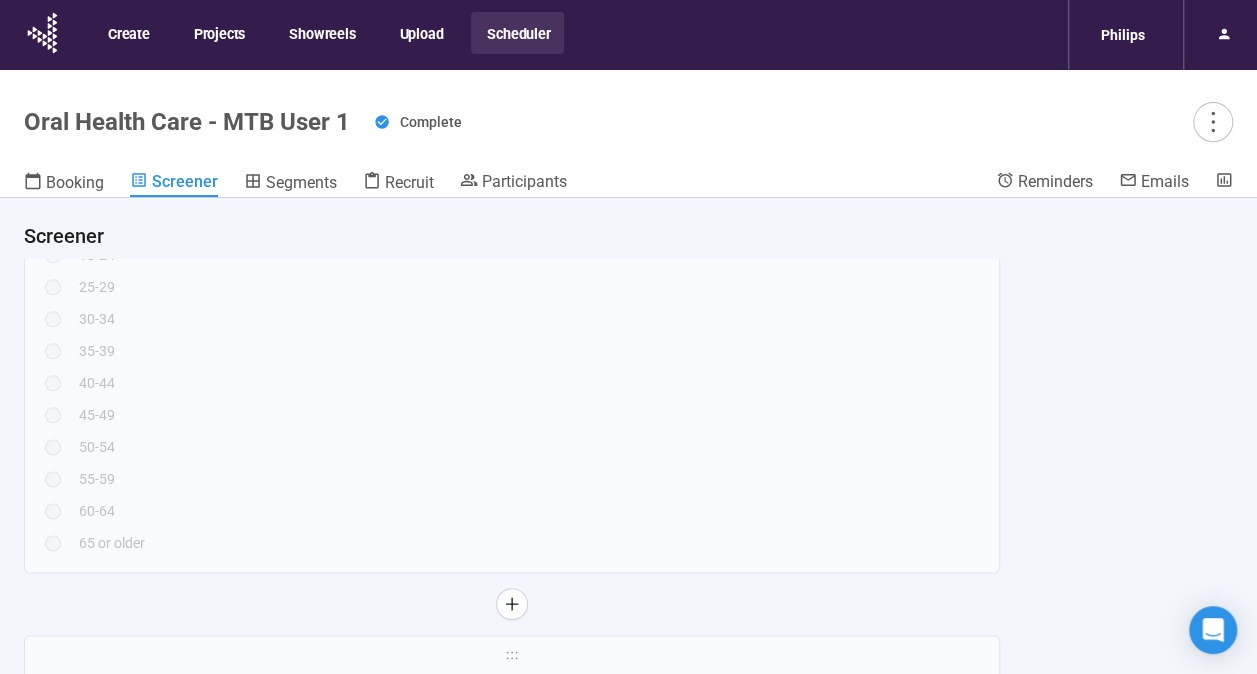 scroll, scrollTop: 1000, scrollLeft: 0, axis: vertical 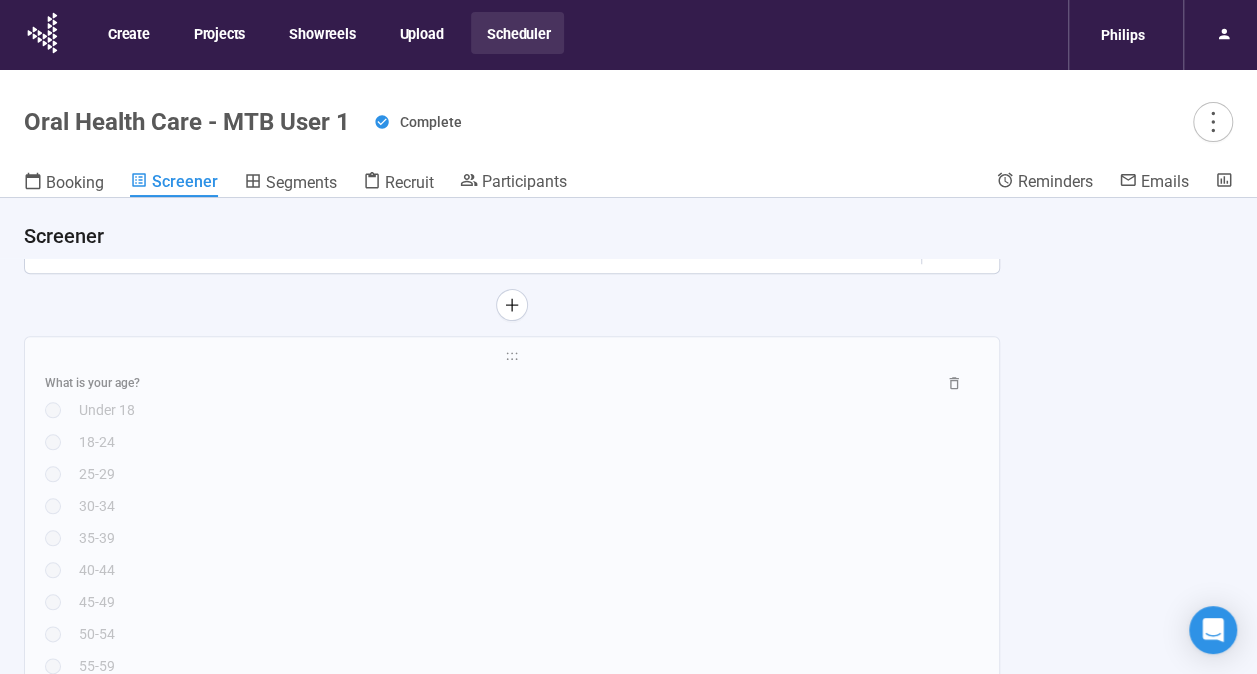 click on "Oral Health Care - MTB User 1 Complete Booking Screener Segments Recruit Participants Reminders Emails" at bounding box center [628, 134] 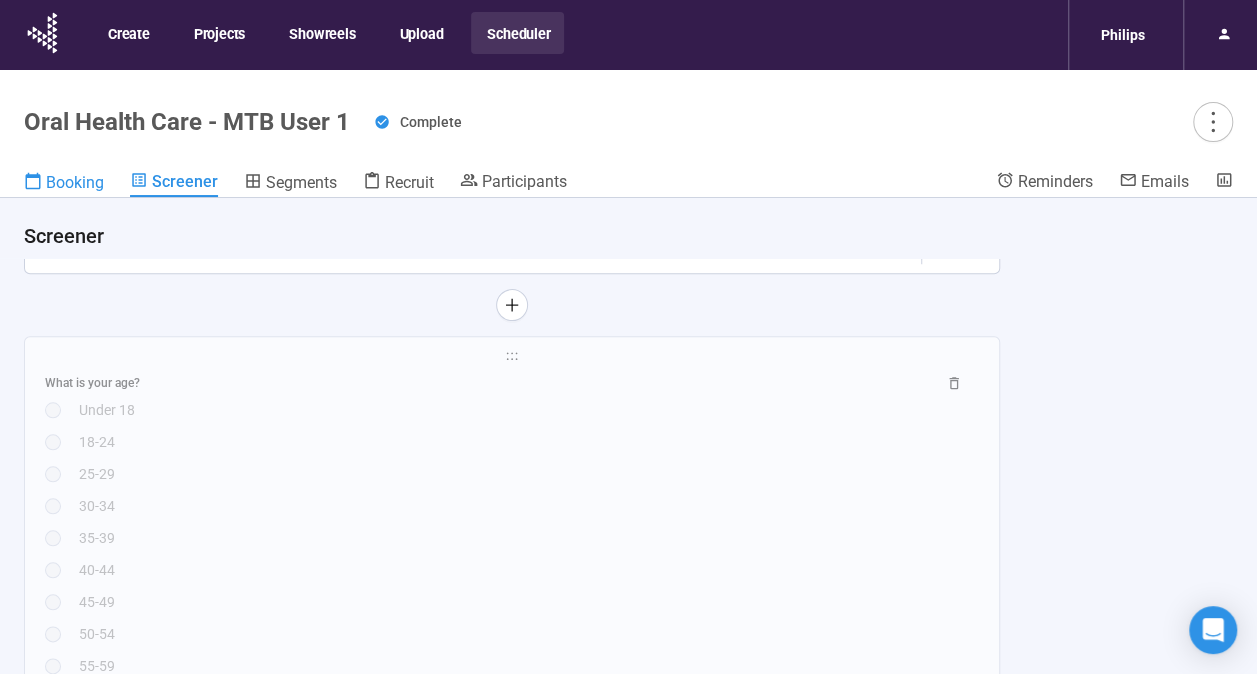 click on "Booking" at bounding box center (64, 182) 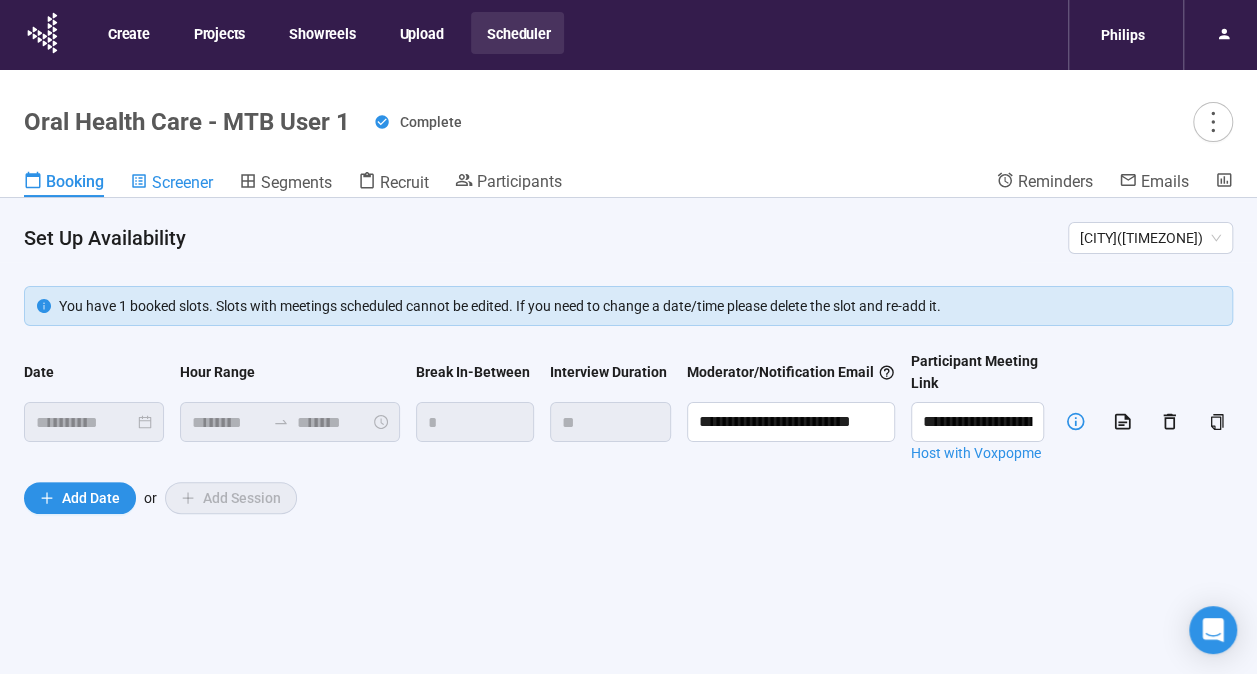 click on "Screener" at bounding box center [182, 182] 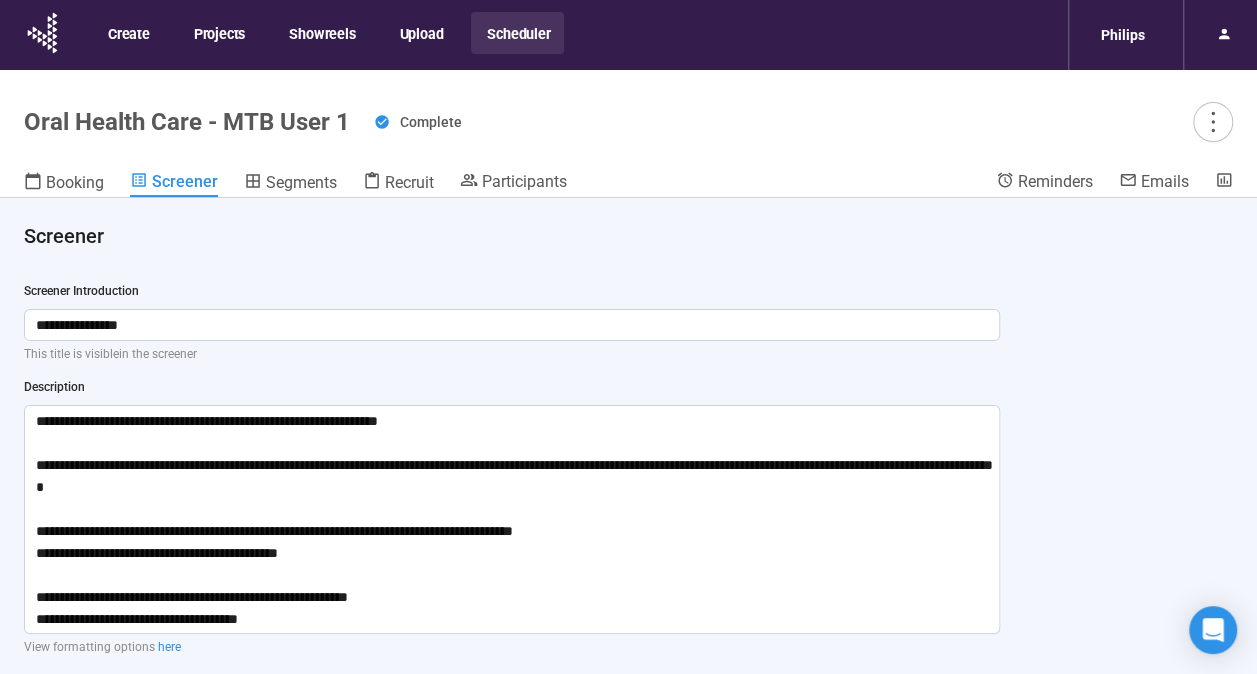 type 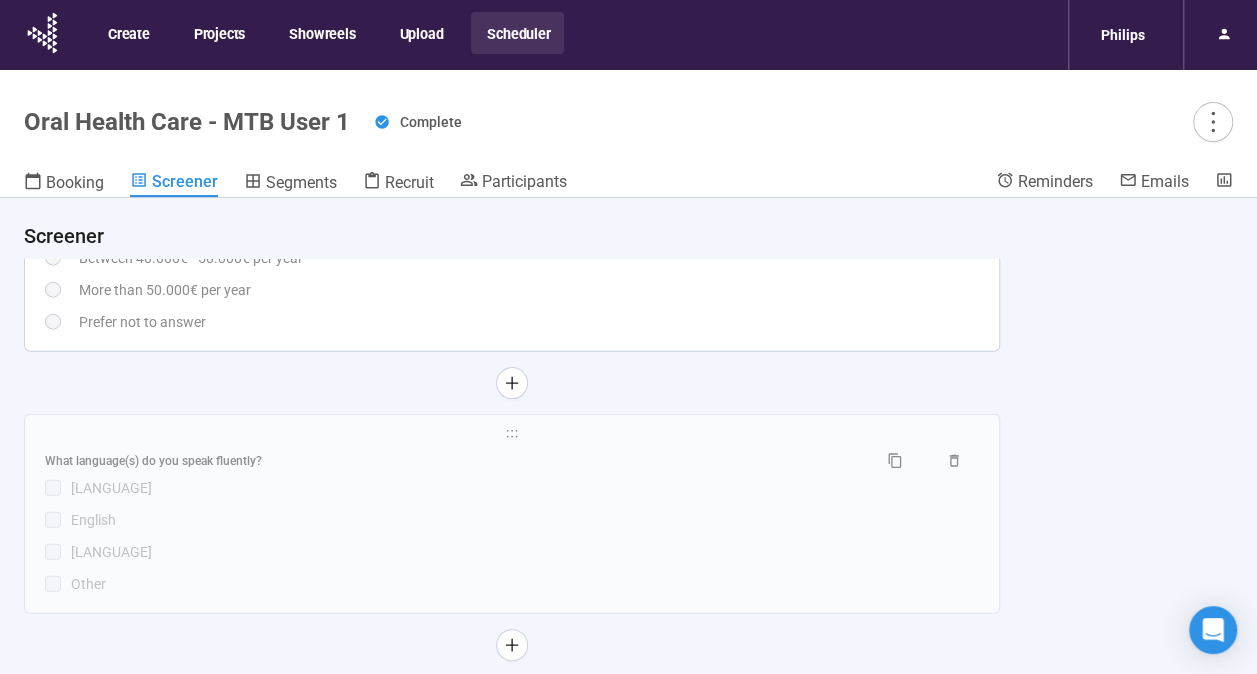 scroll, scrollTop: 2494, scrollLeft: 0, axis: vertical 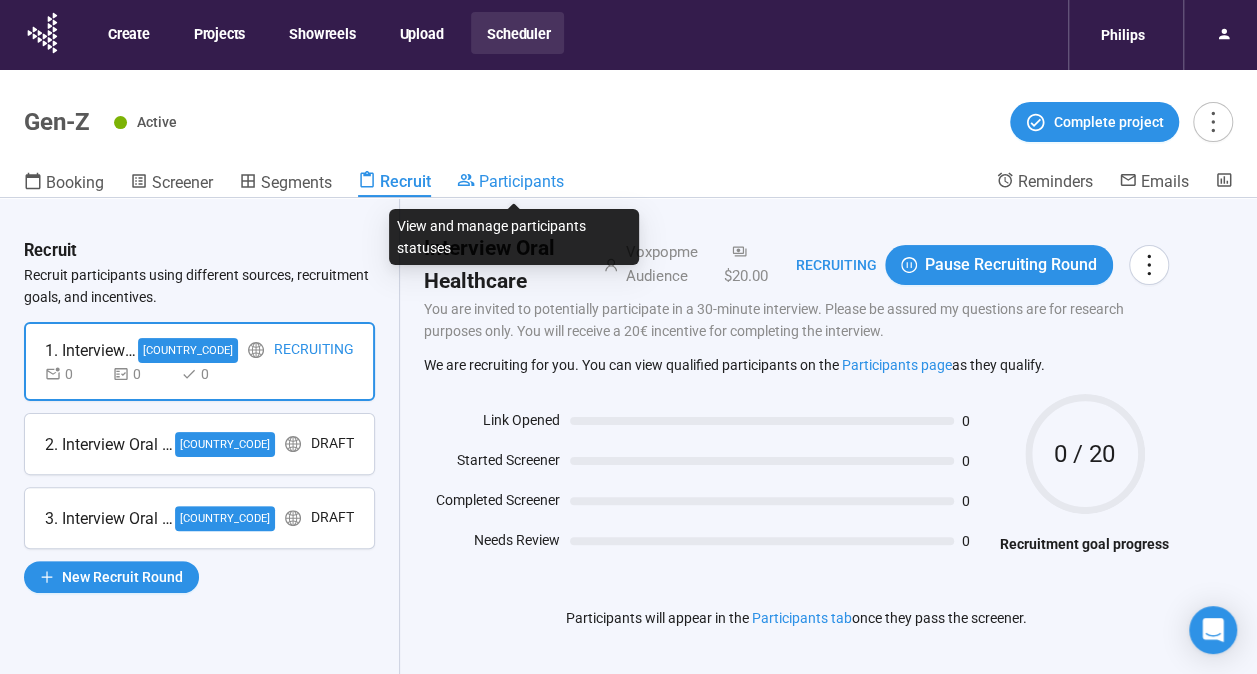 click on "Participants" at bounding box center [521, 181] 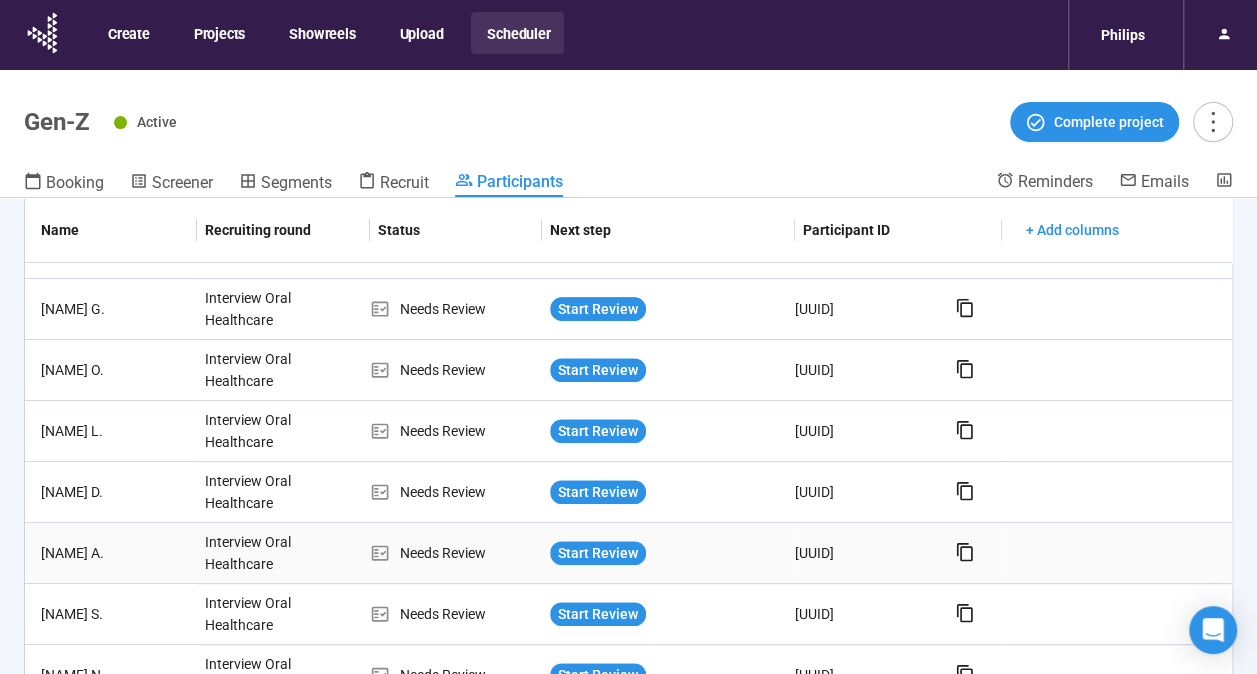 scroll, scrollTop: 550, scrollLeft: 0, axis: vertical 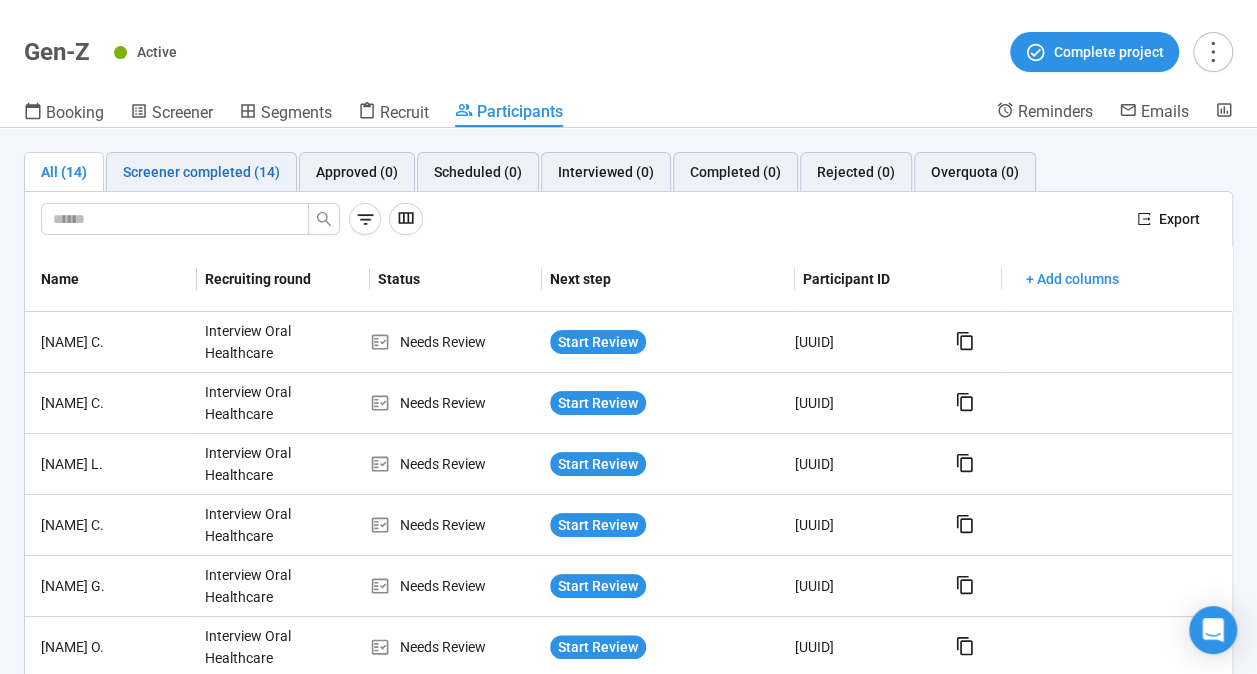 click on "Screener completed (14)" at bounding box center (201, 172) 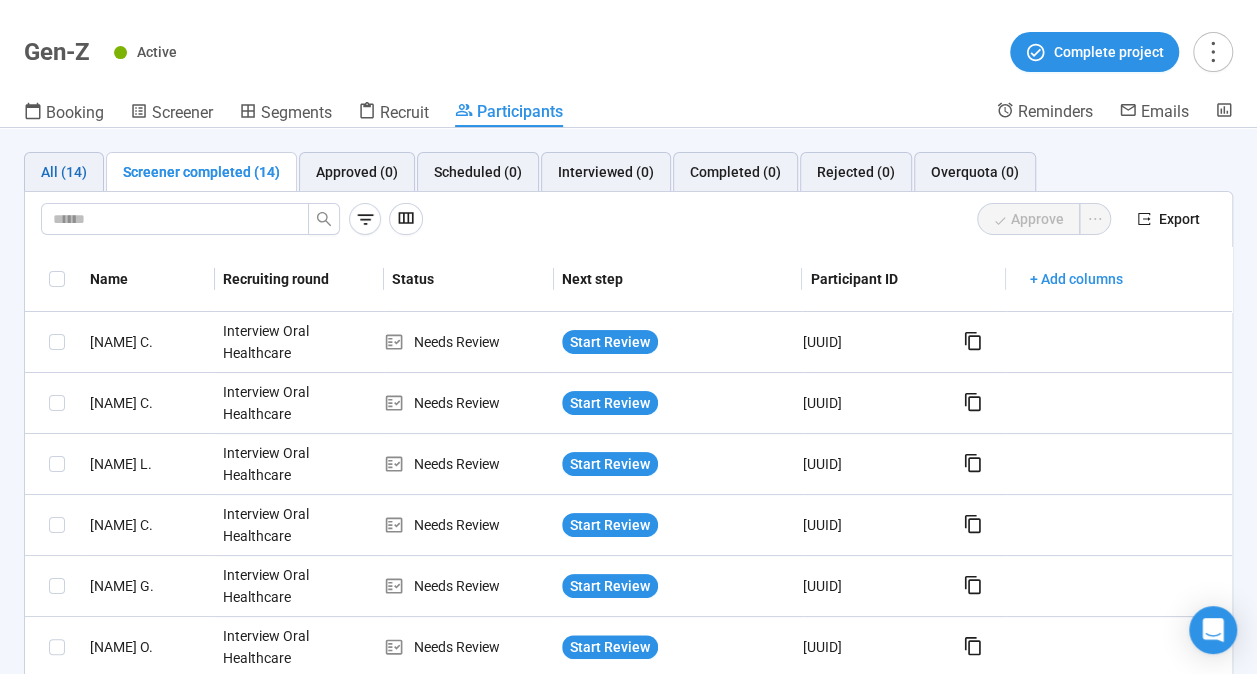 click on "All (14)" at bounding box center (64, 172) 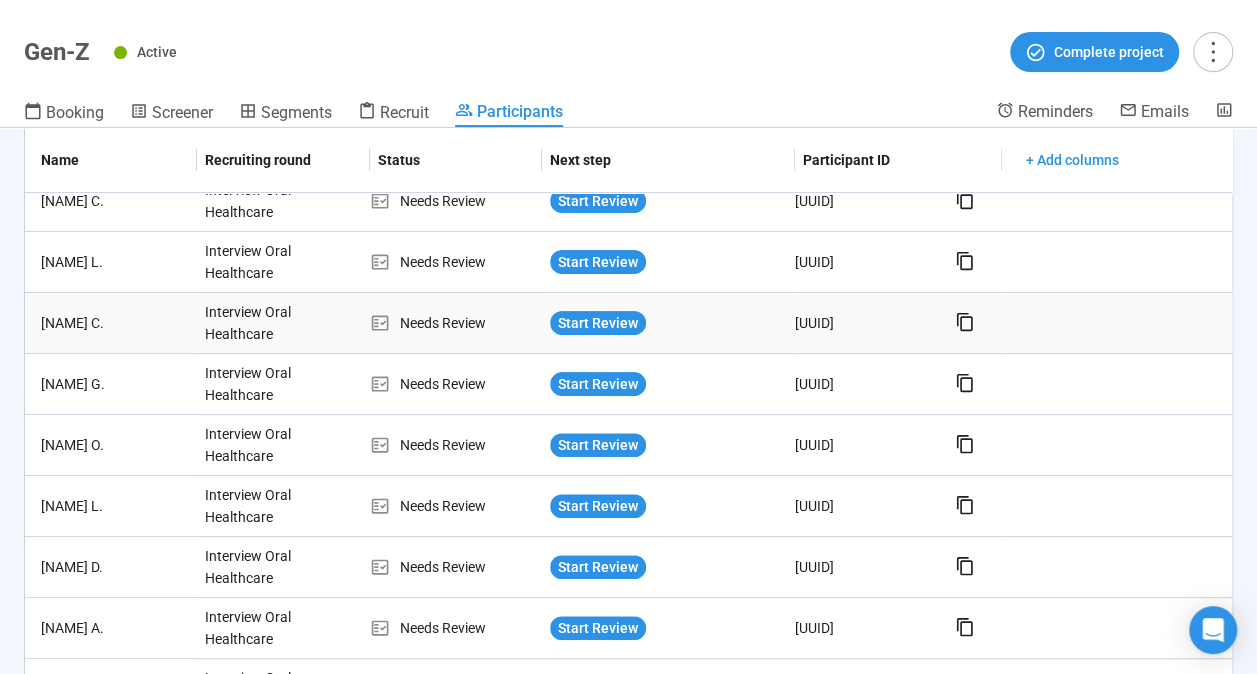 scroll, scrollTop: 0, scrollLeft: 0, axis: both 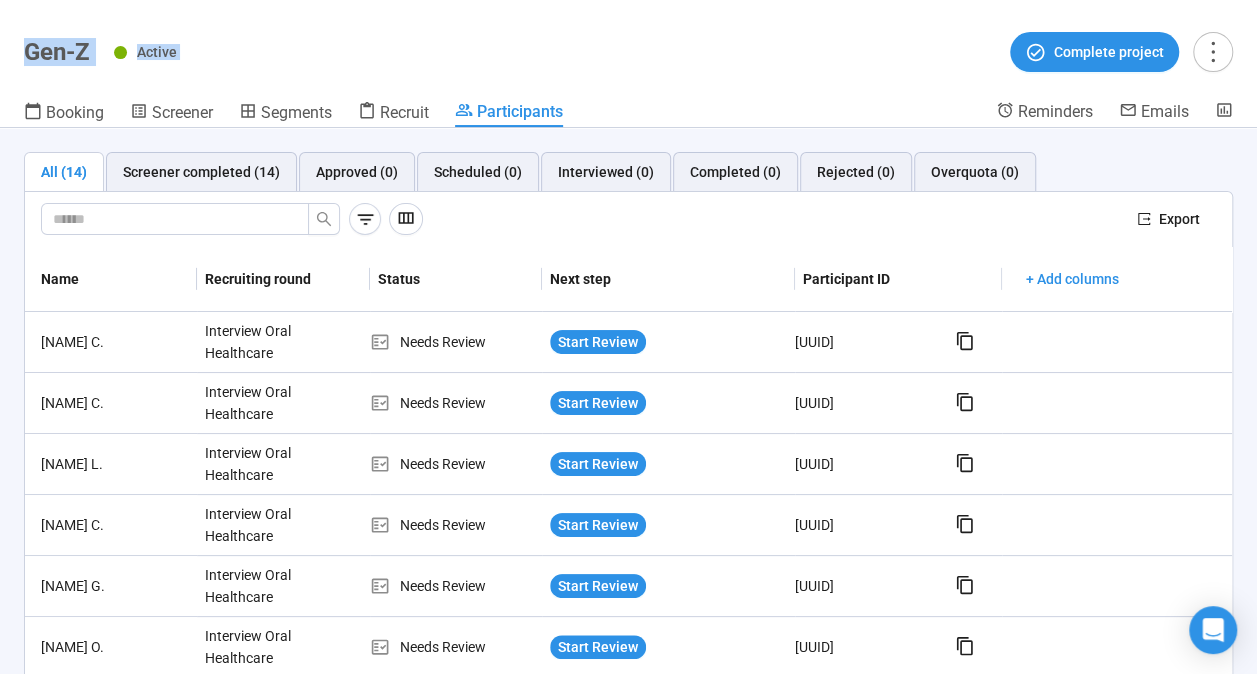 drag, startPoint x: 0, startPoint y: 30, endPoint x: 0, endPoint y: 654, distance: 624 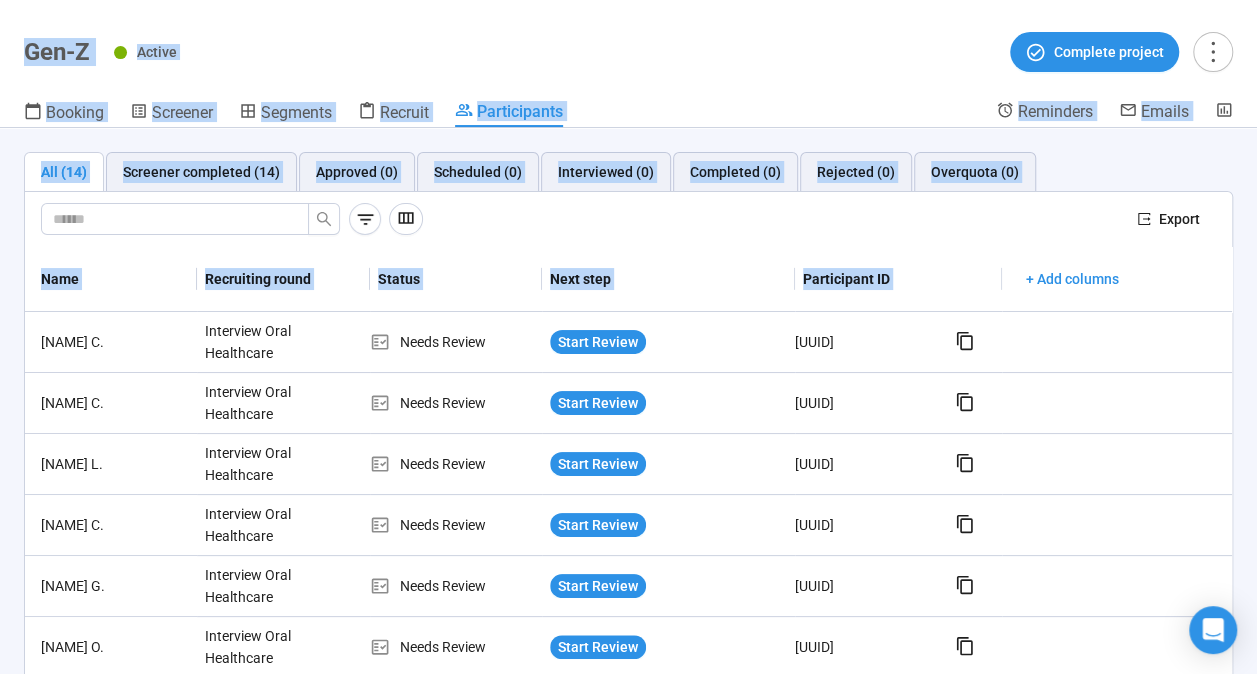 click on "Active Complete project" at bounding box center (673, 52) 